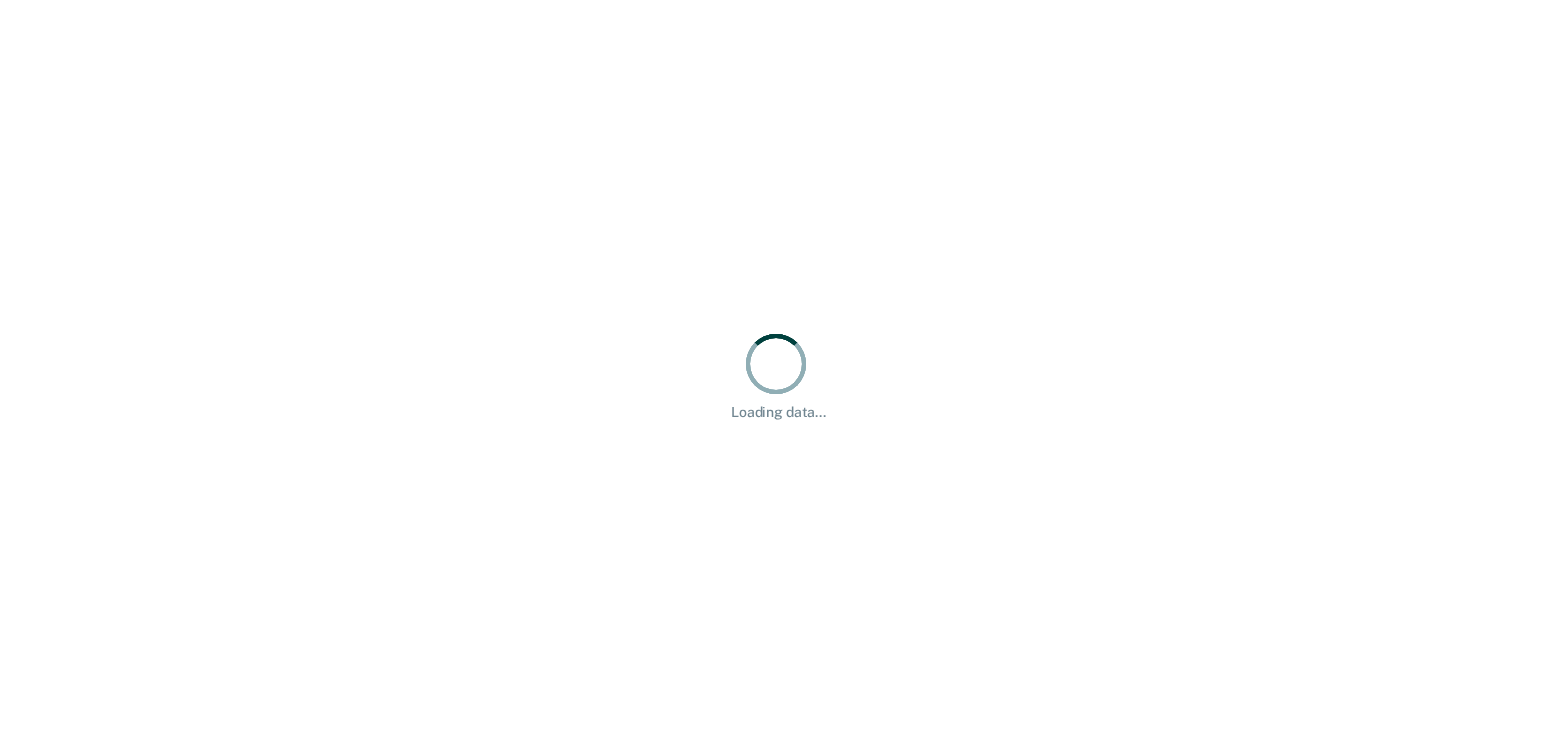 scroll, scrollTop: 0, scrollLeft: 0, axis: both 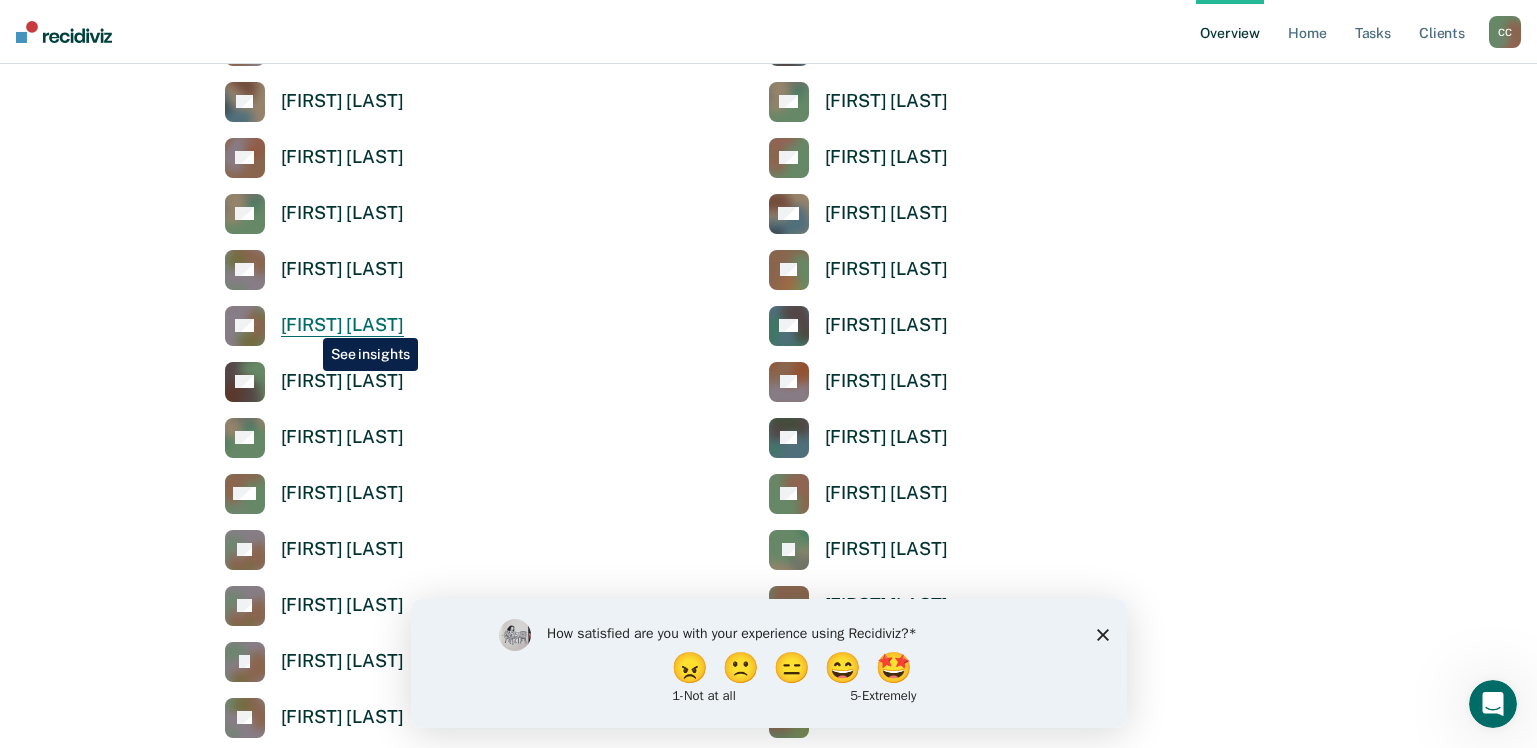click on "[FIRST] [LAST]" at bounding box center [342, 325] 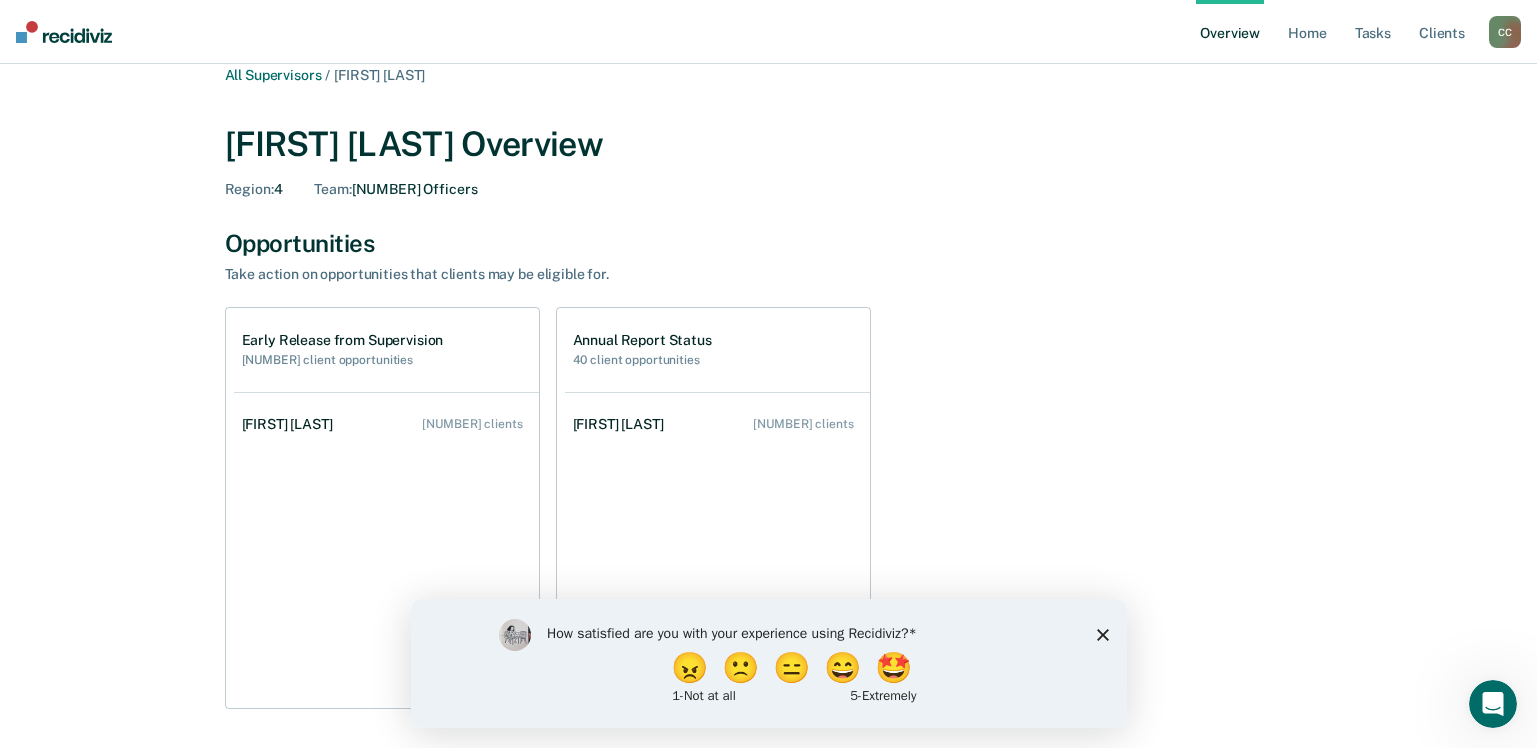 scroll, scrollTop: 0, scrollLeft: 0, axis: both 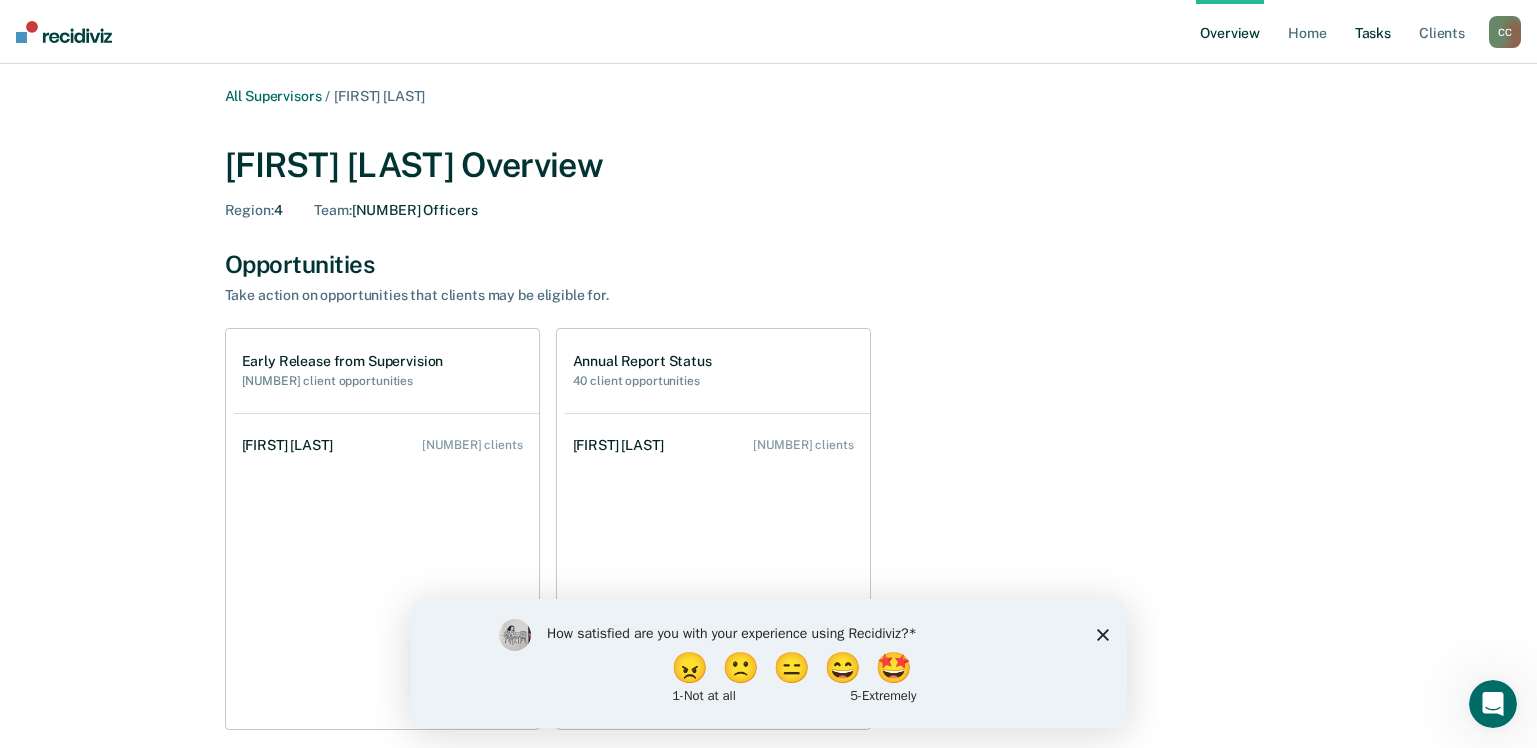 click on "Tasks" at bounding box center (1373, 32) 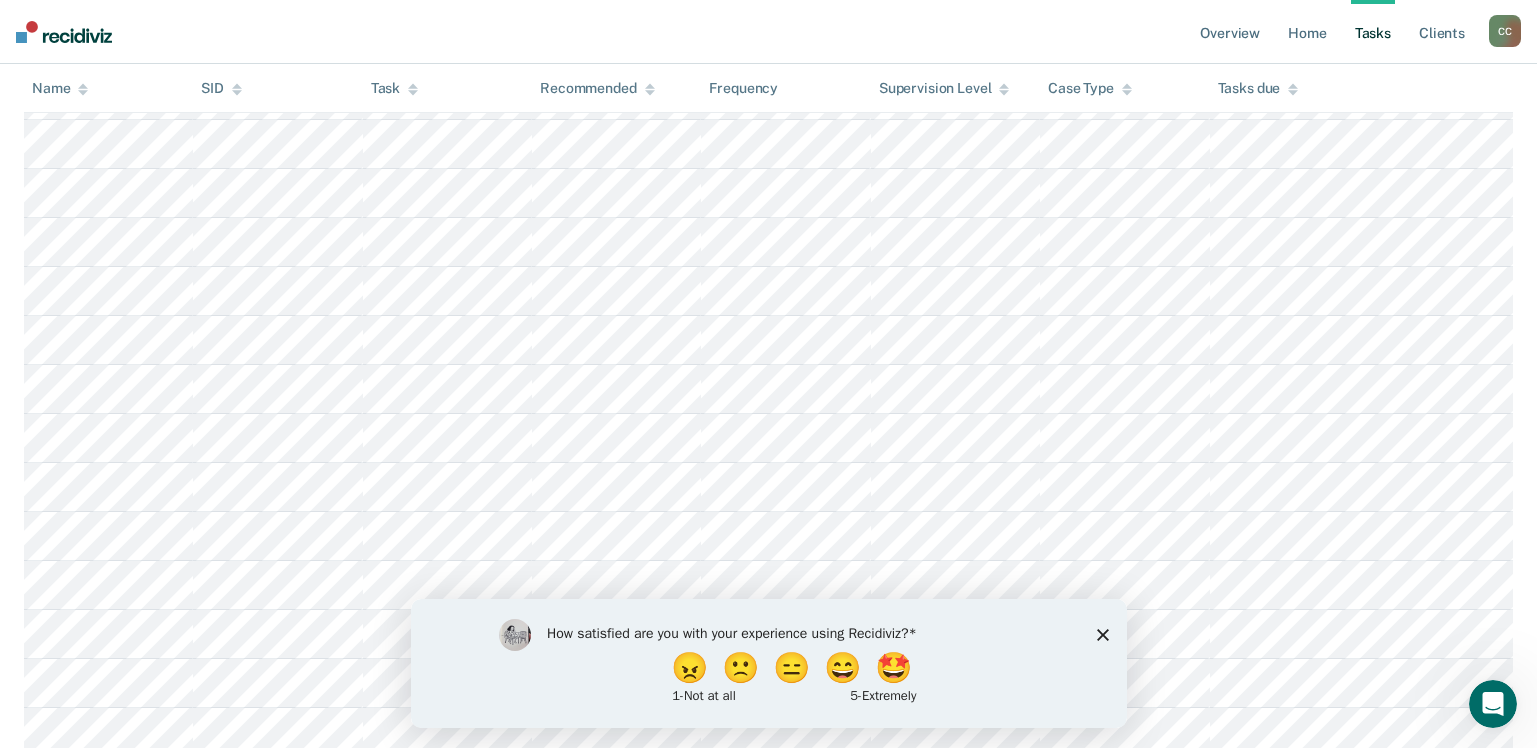 scroll, scrollTop: 2500, scrollLeft: 0, axis: vertical 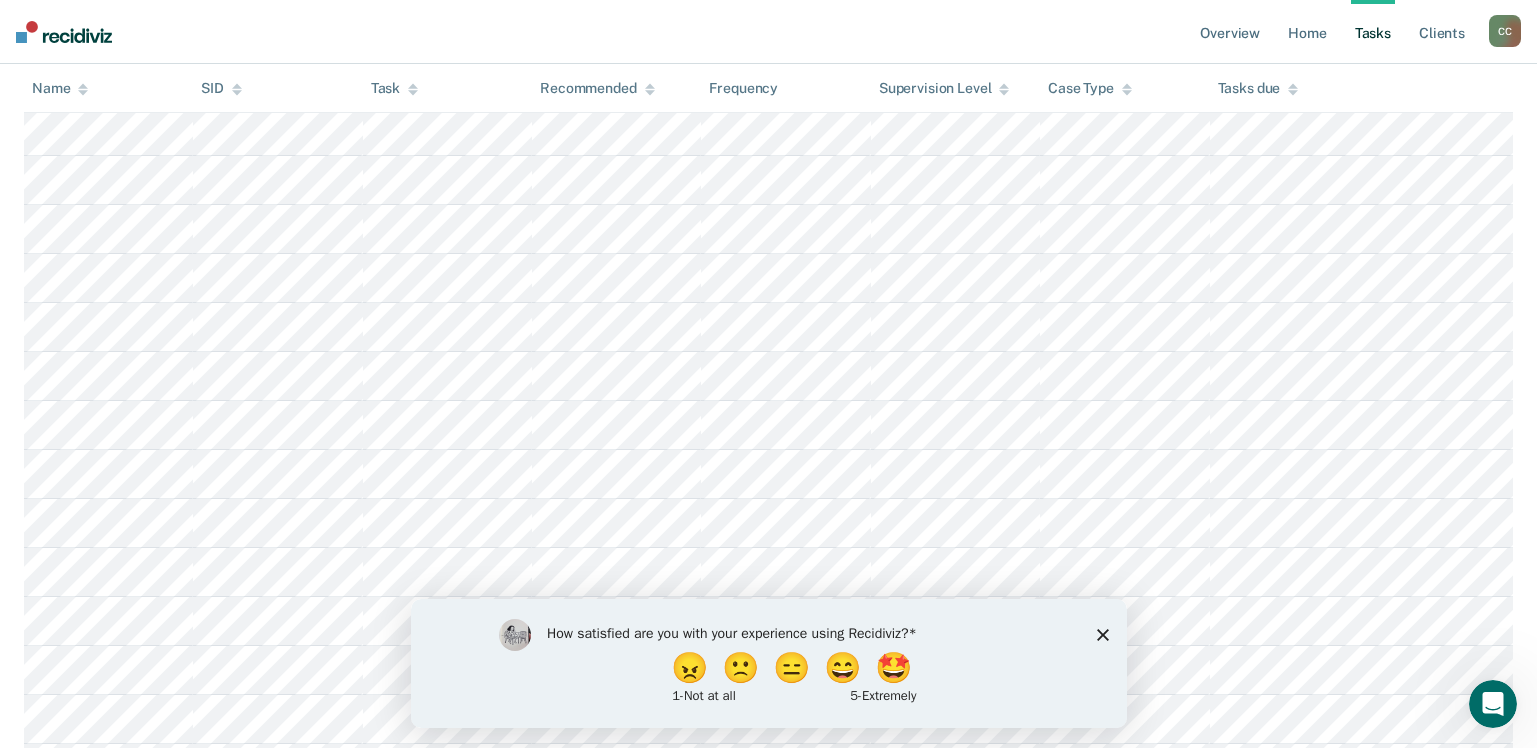 click 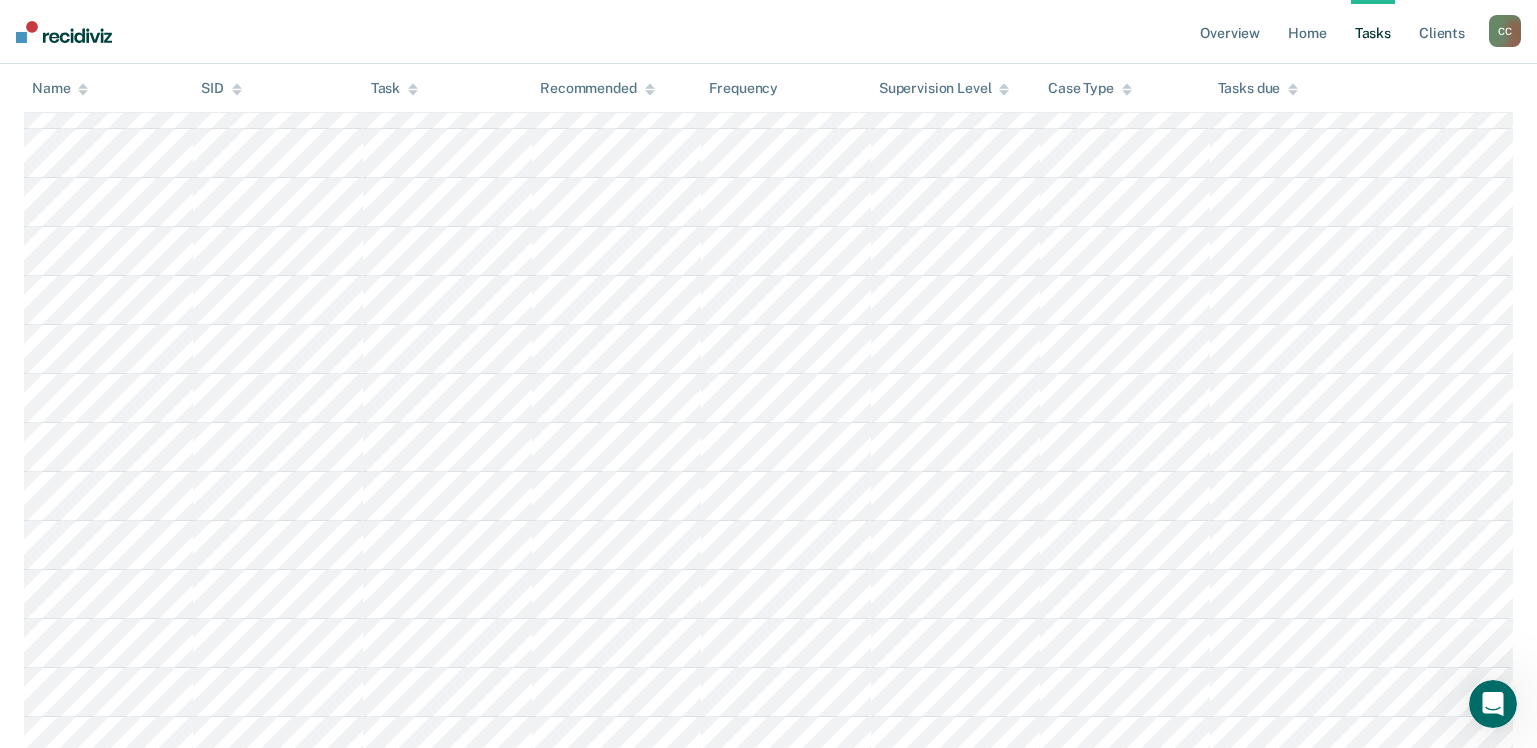scroll, scrollTop: 1000, scrollLeft: 0, axis: vertical 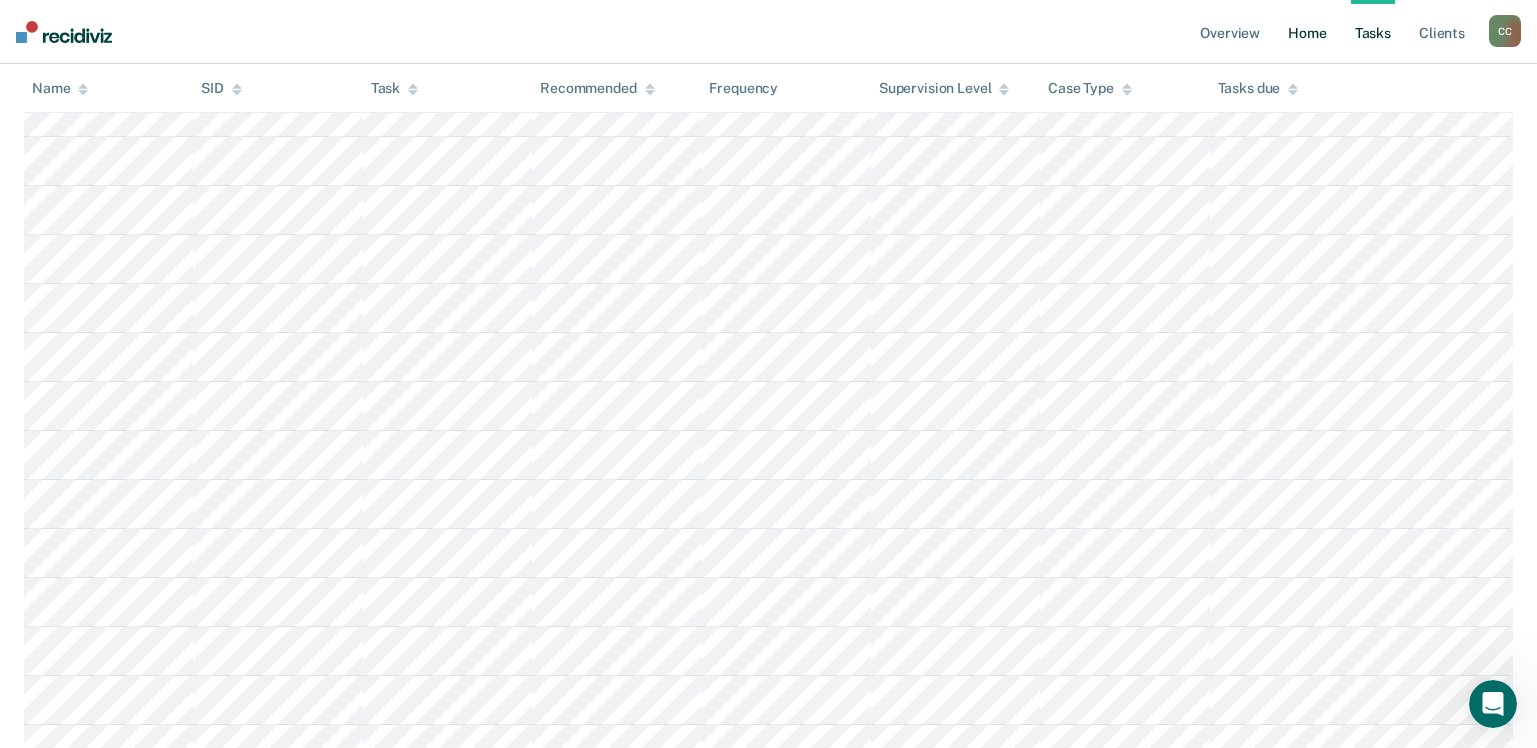 click on "Home" at bounding box center (1307, 32) 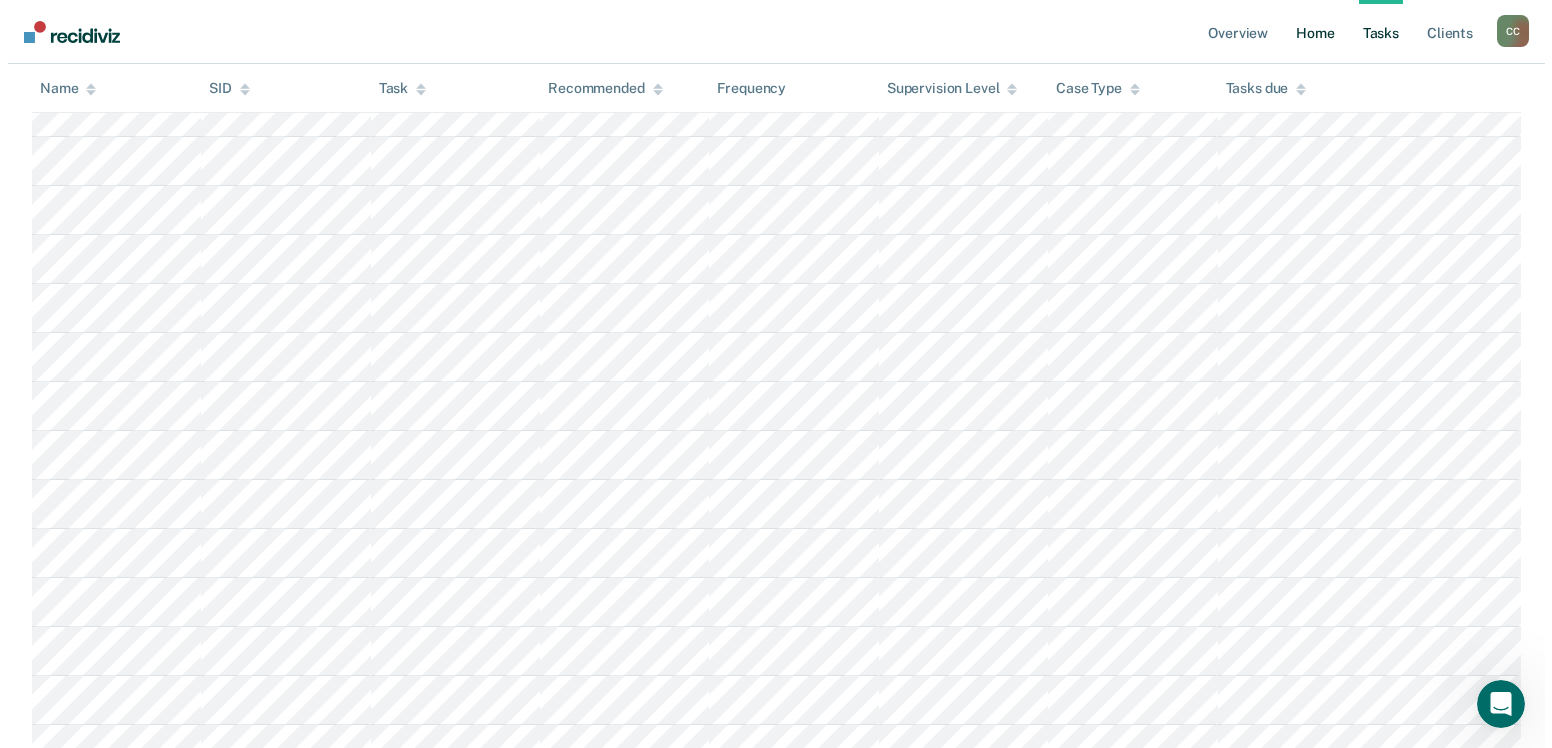 scroll, scrollTop: 0, scrollLeft: 0, axis: both 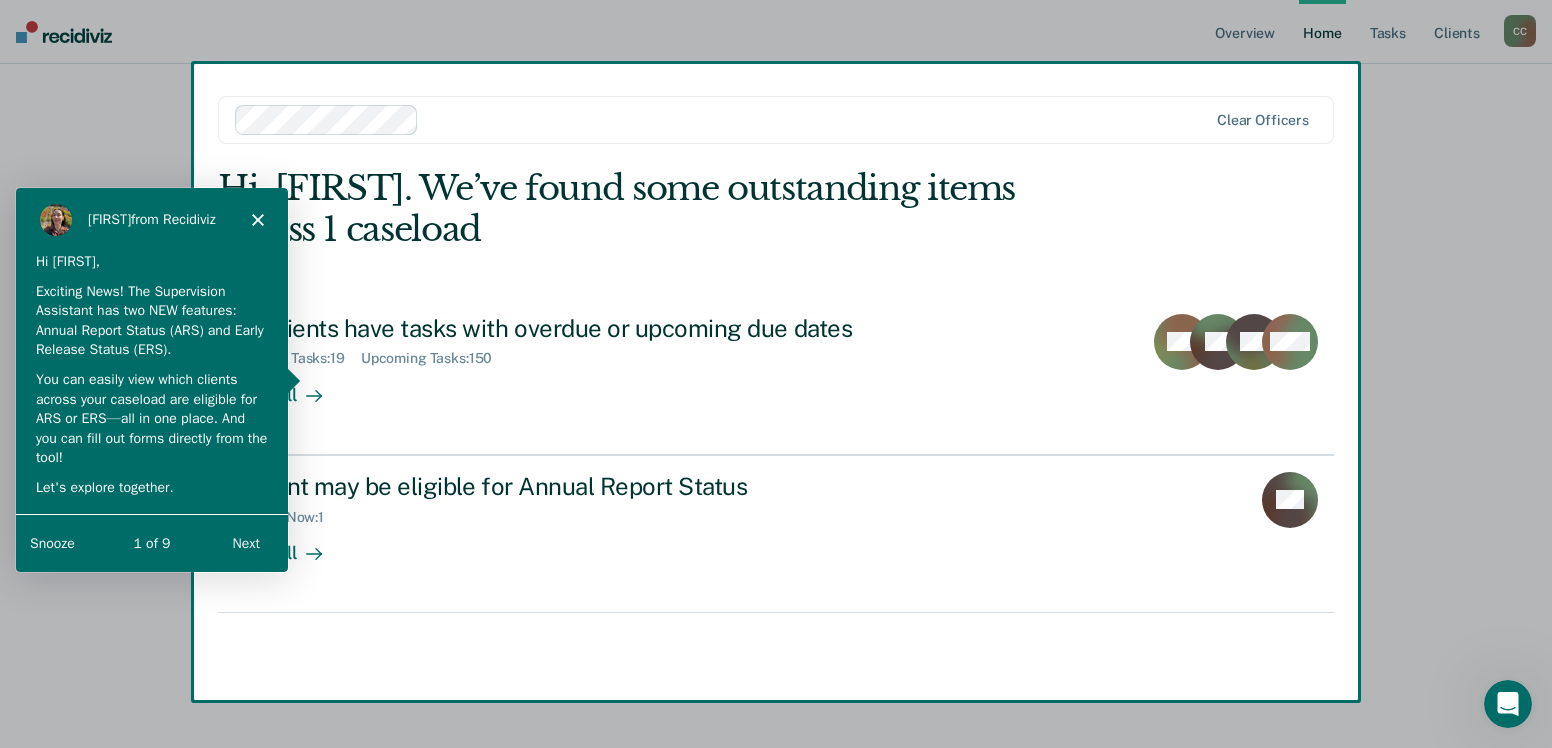 click 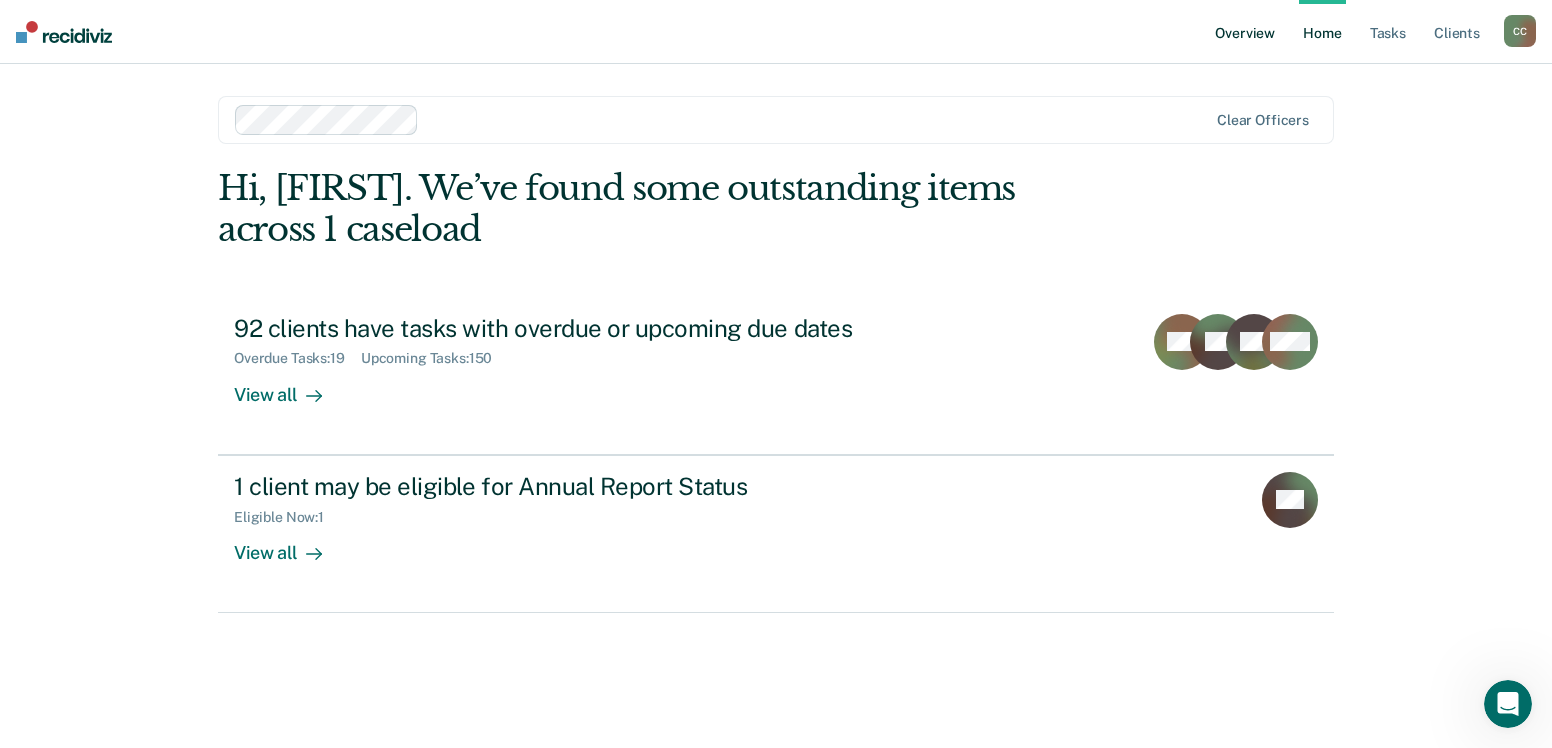 click on "Overview" at bounding box center [1245, 32] 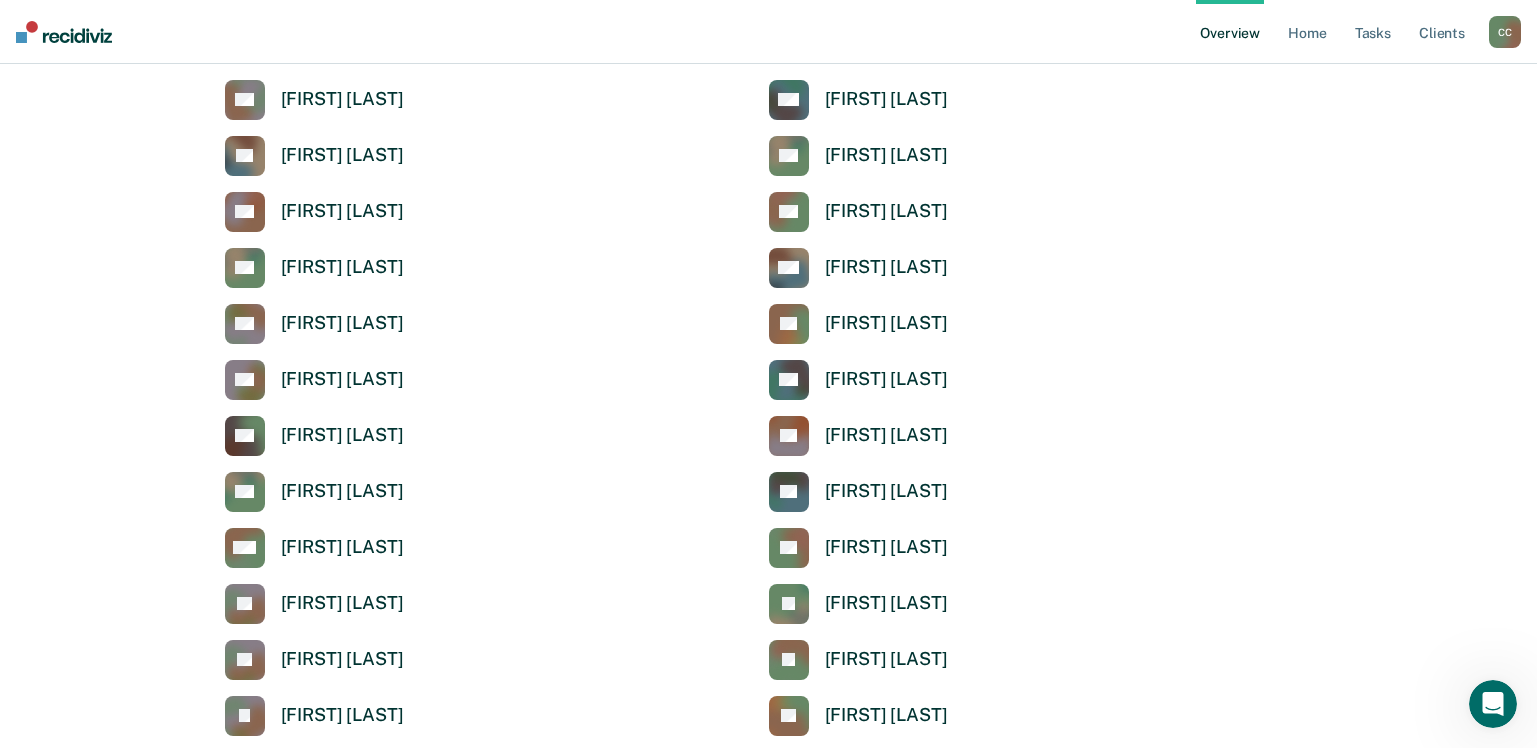 scroll, scrollTop: 5600, scrollLeft: 0, axis: vertical 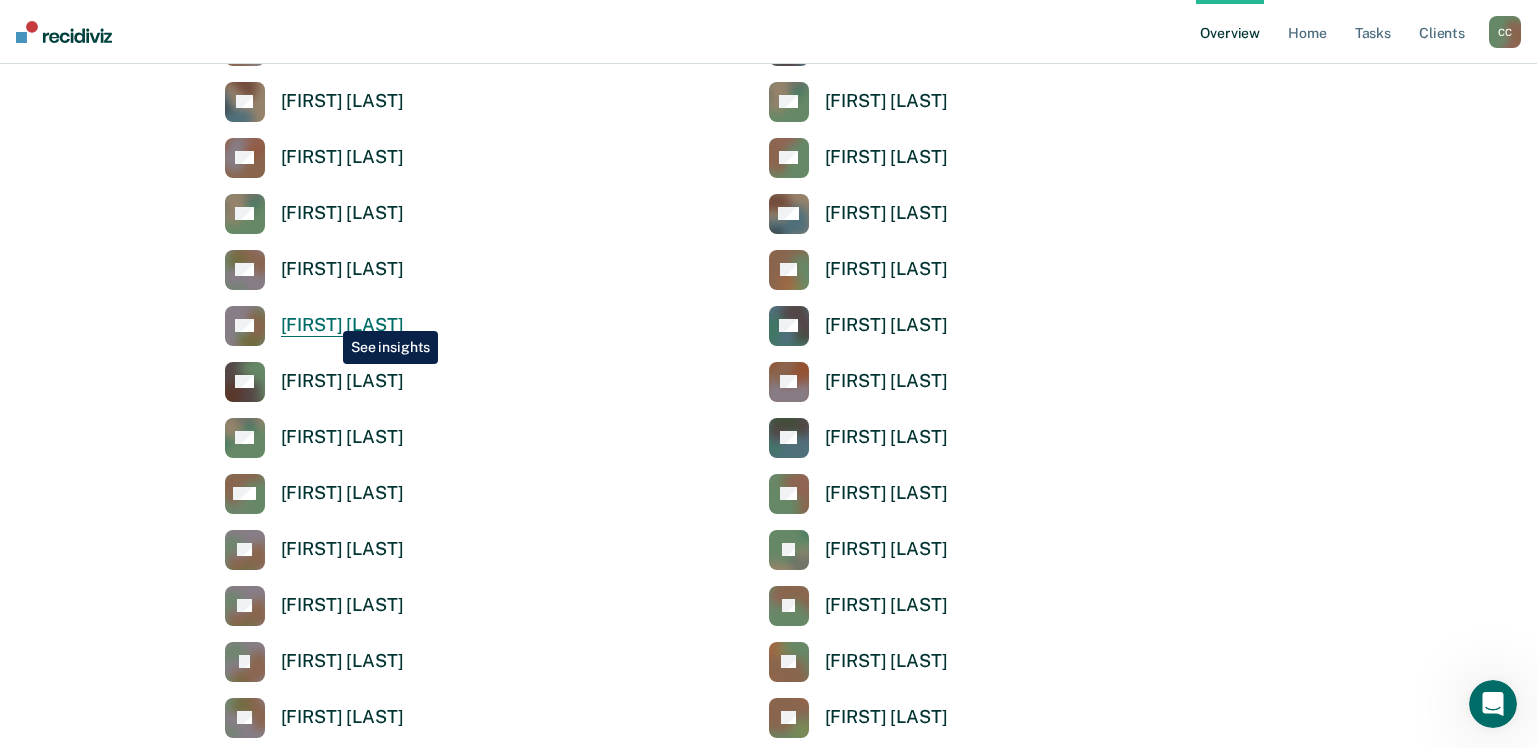 click on "[FIRST] [LAST]" at bounding box center (342, 325) 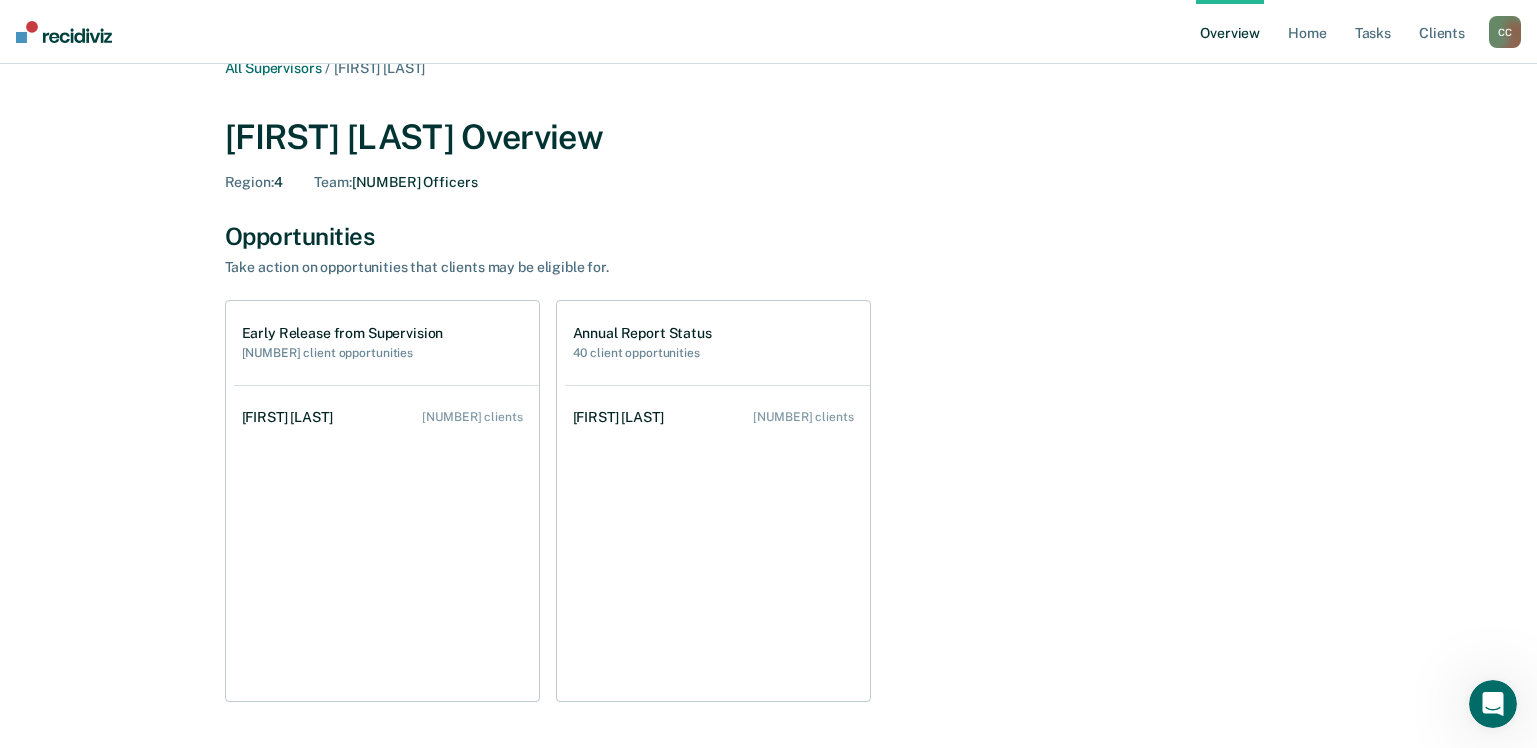 scroll, scrollTop: 0, scrollLeft: 0, axis: both 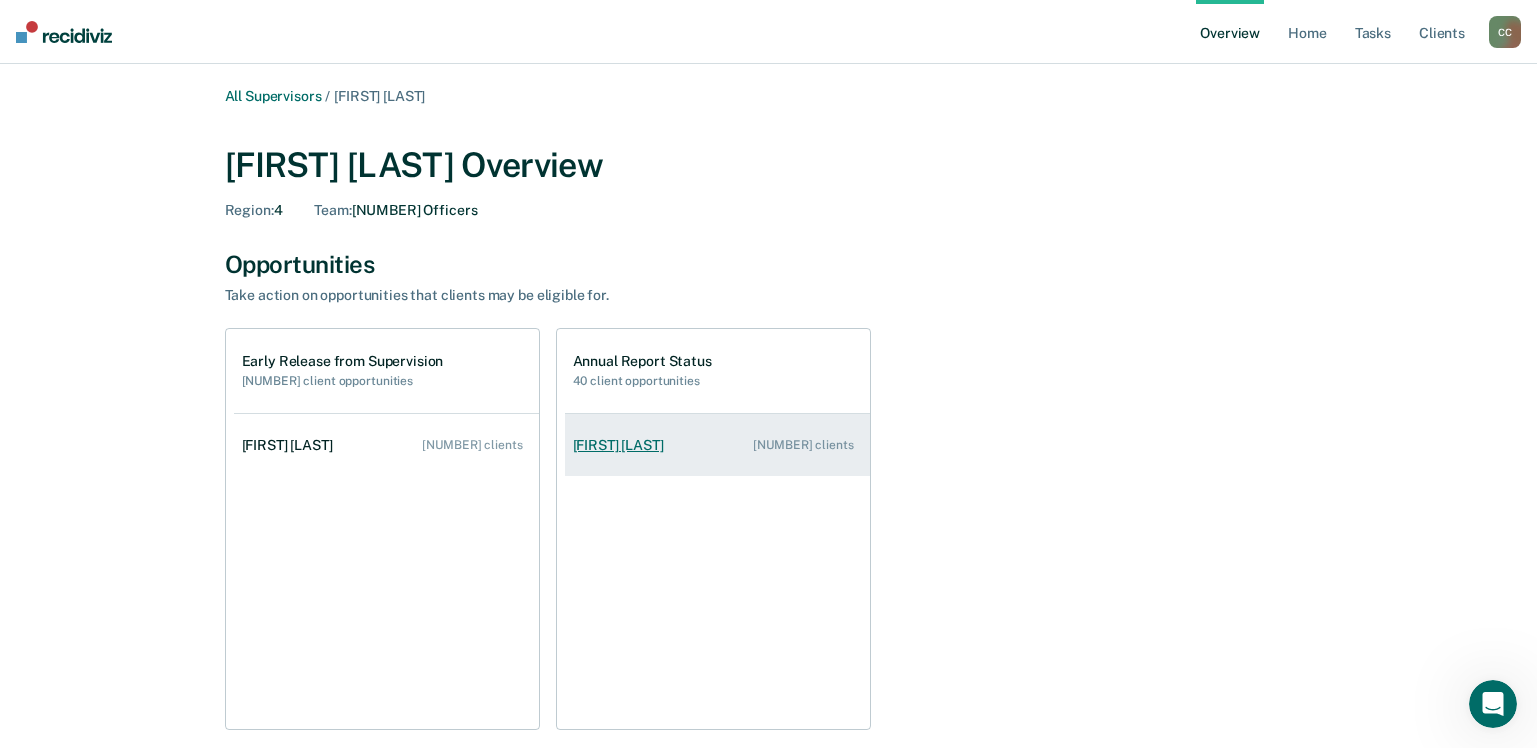 click on "[FIRST] [LAST]" at bounding box center (622, 445) 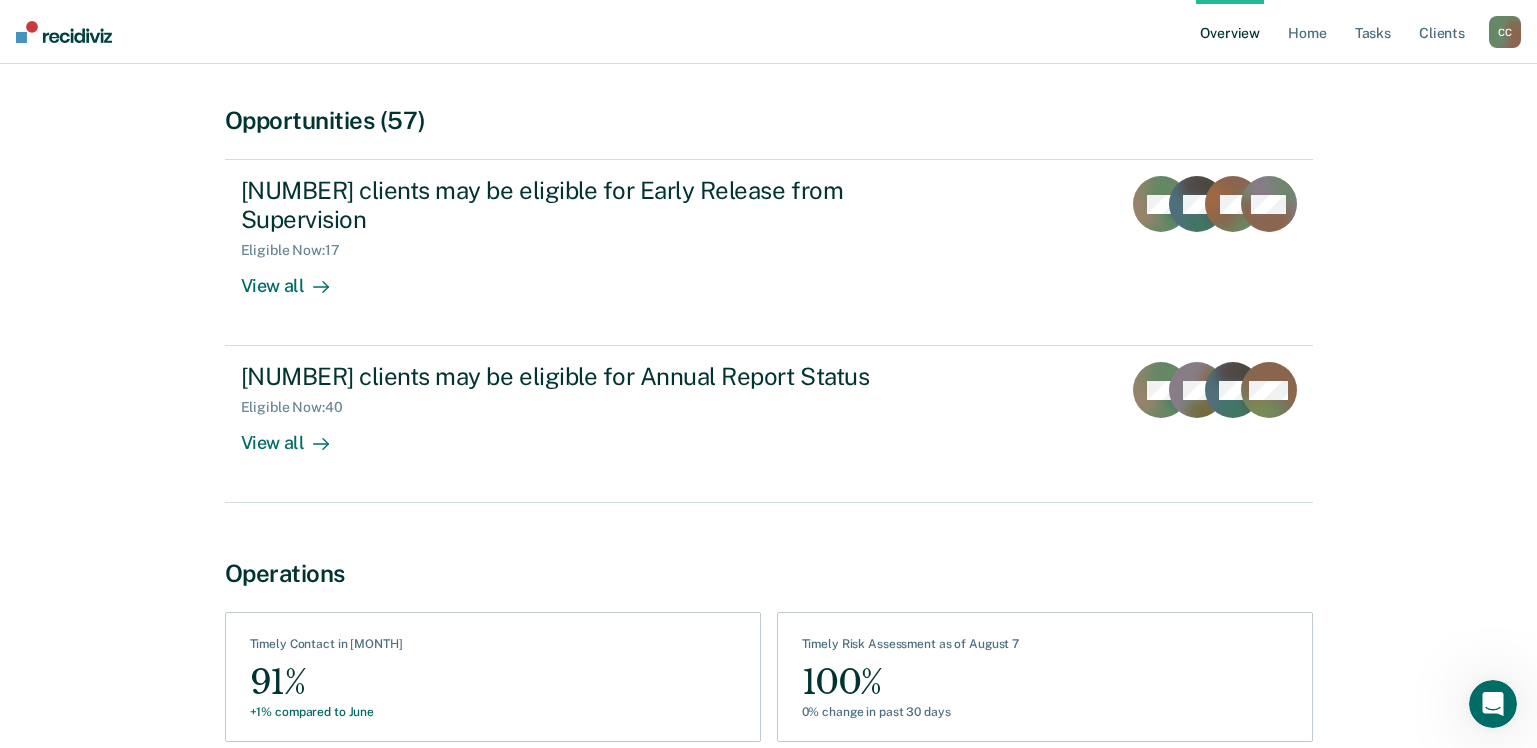 scroll, scrollTop: 229, scrollLeft: 0, axis: vertical 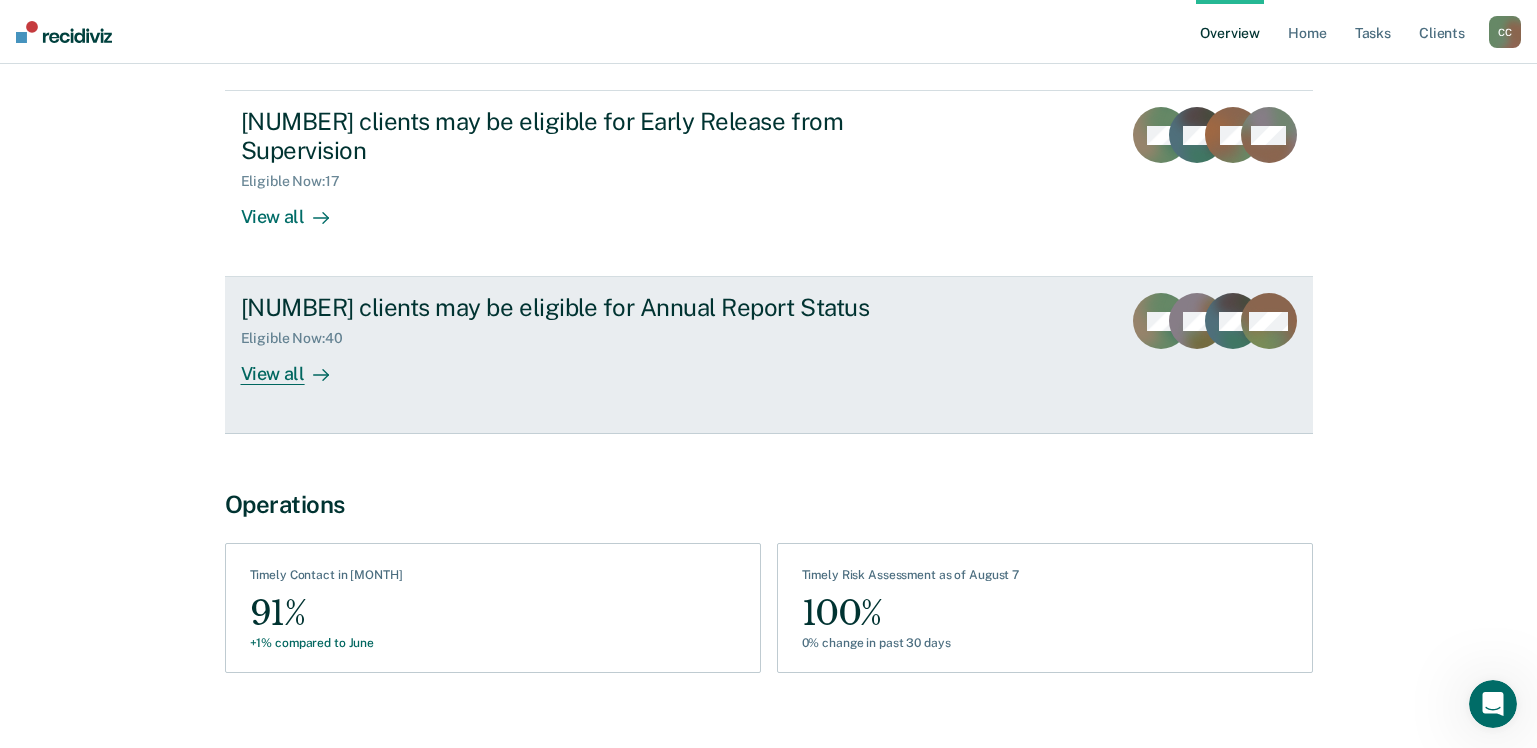 click on "View all" at bounding box center [297, 366] 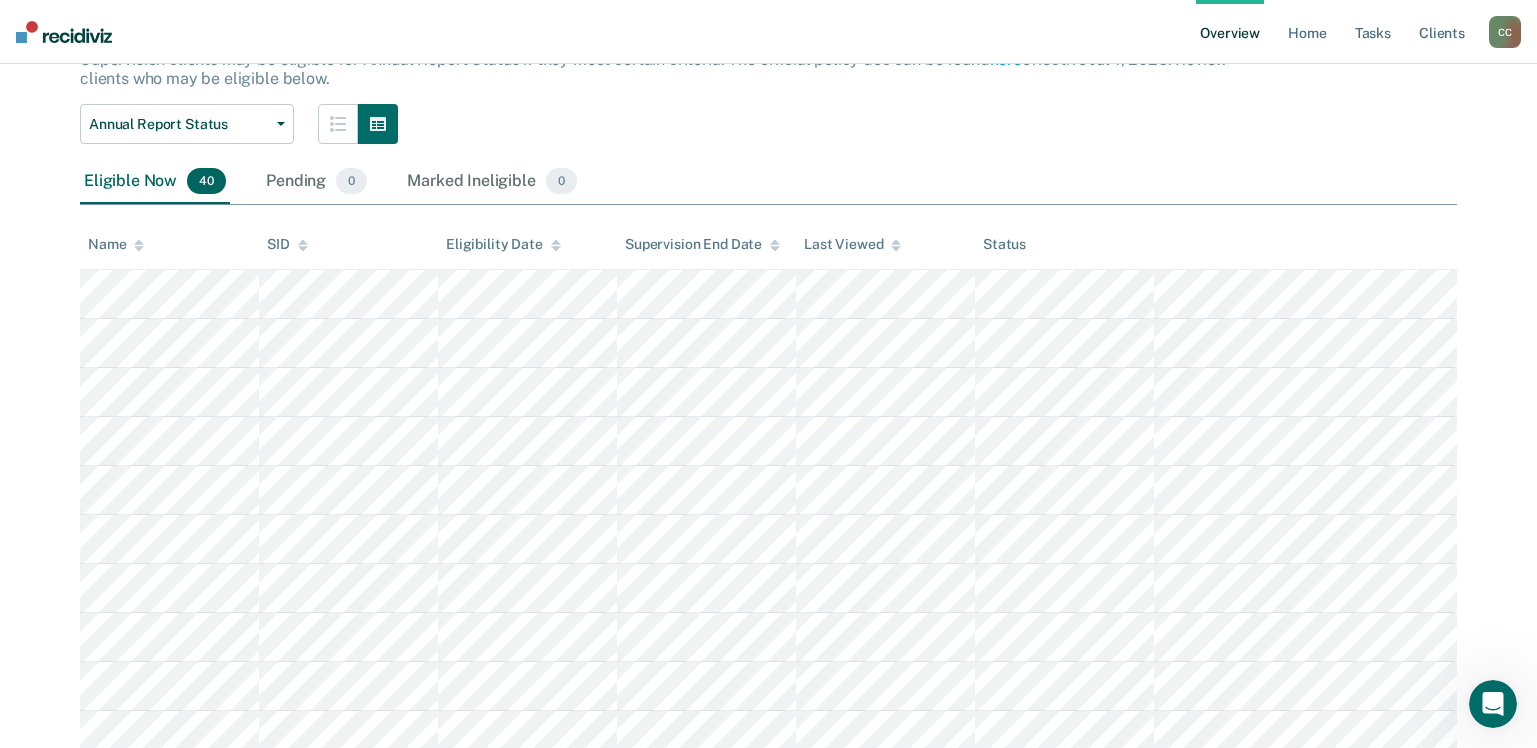 scroll, scrollTop: 0, scrollLeft: 0, axis: both 